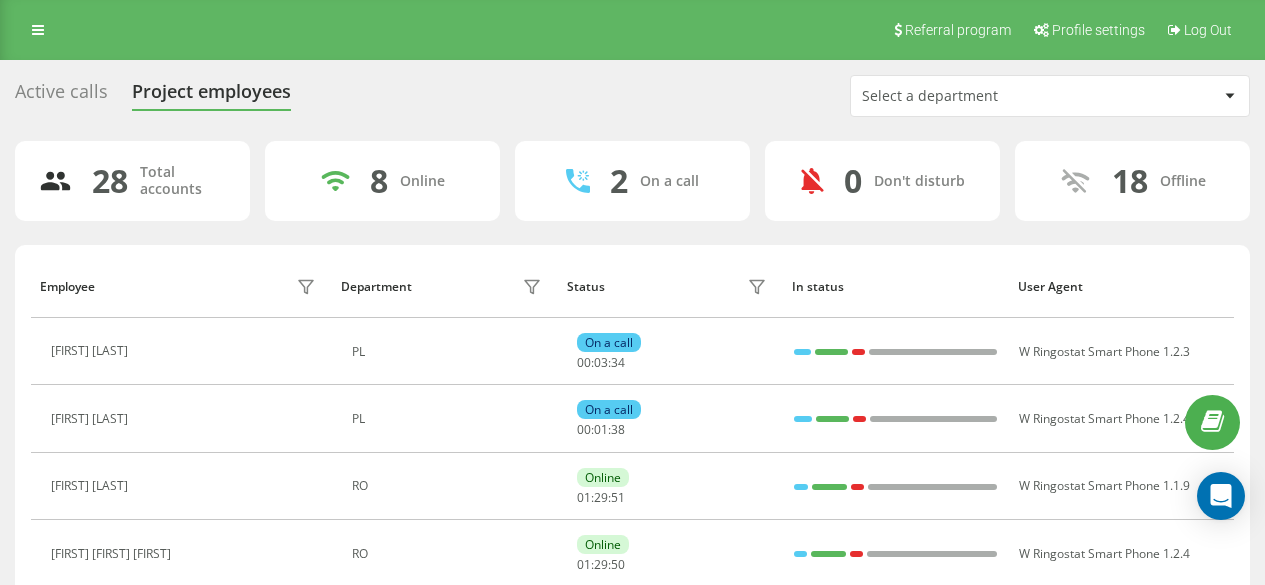 scroll, scrollTop: 734, scrollLeft: 0, axis: vertical 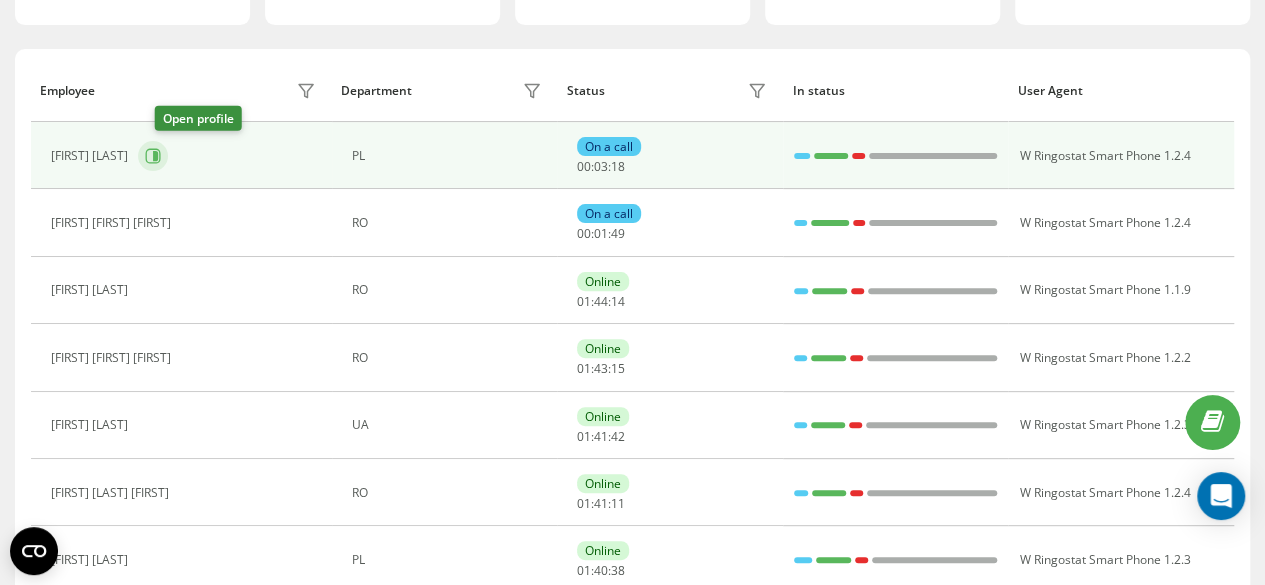 click 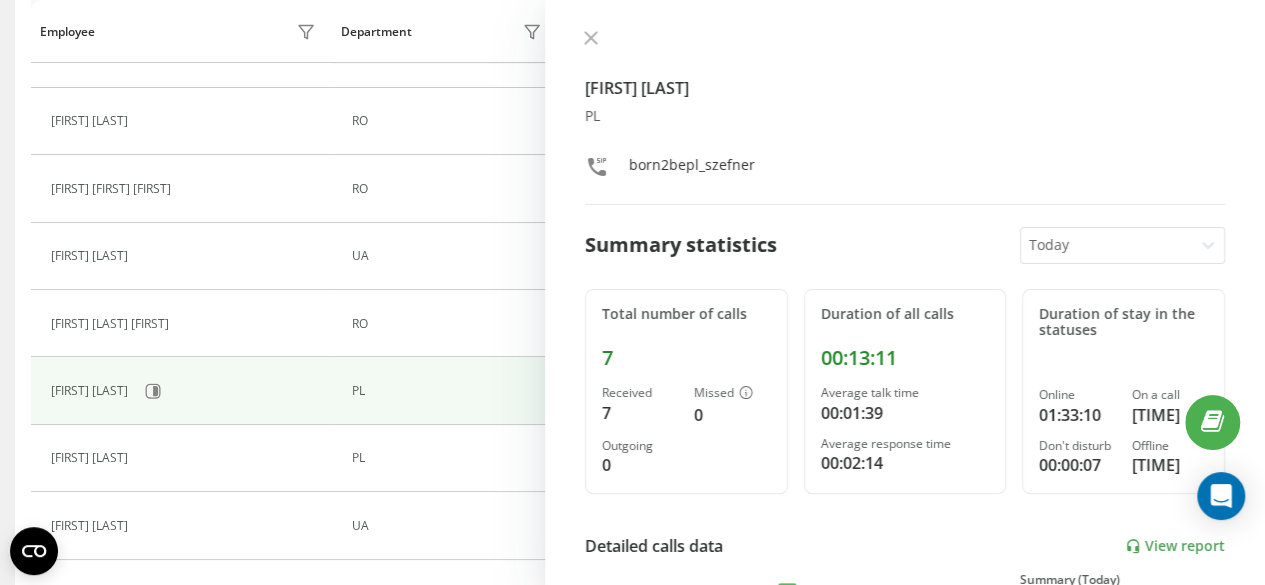 scroll, scrollTop: 396, scrollLeft: 0, axis: vertical 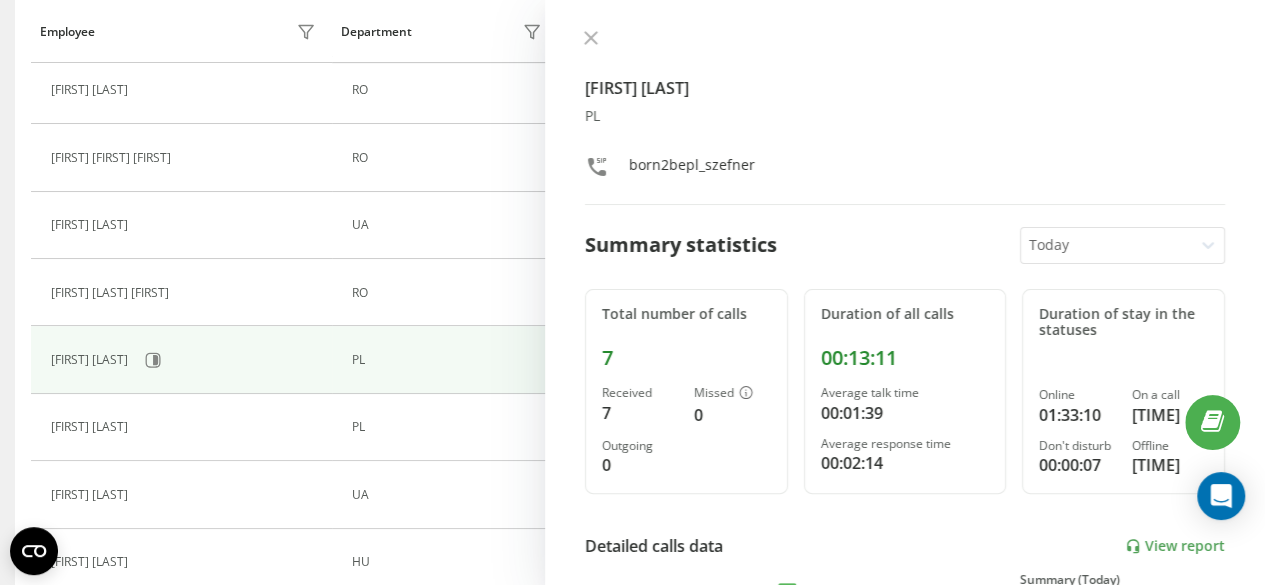 click on "[FIRST] [LAST]" at bounding box center [186, 360] 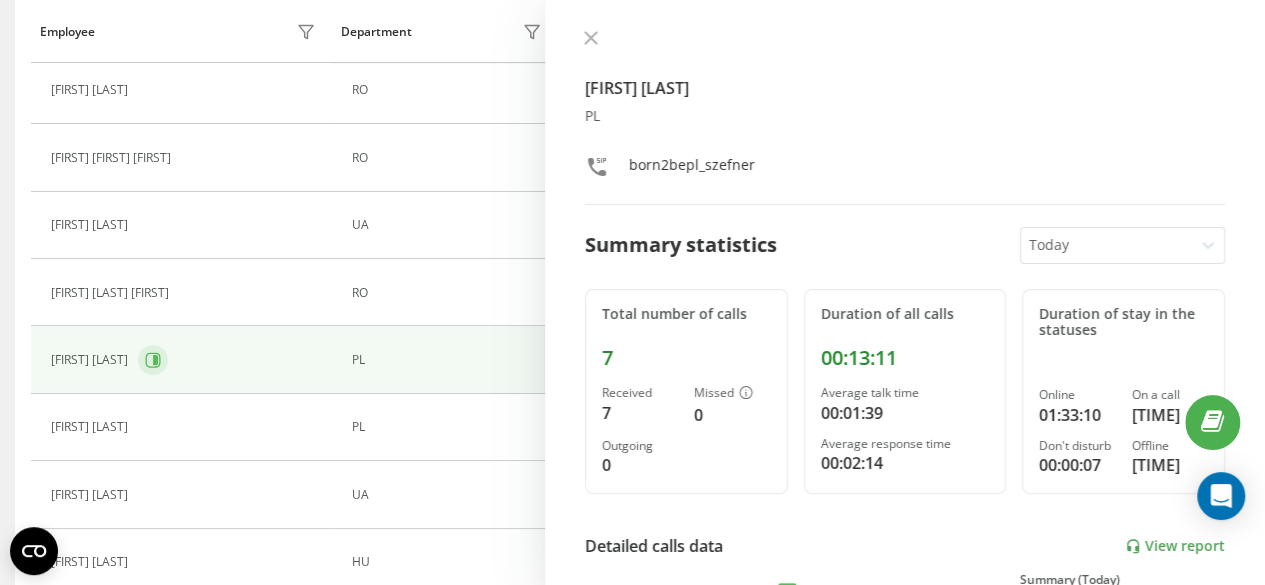 click 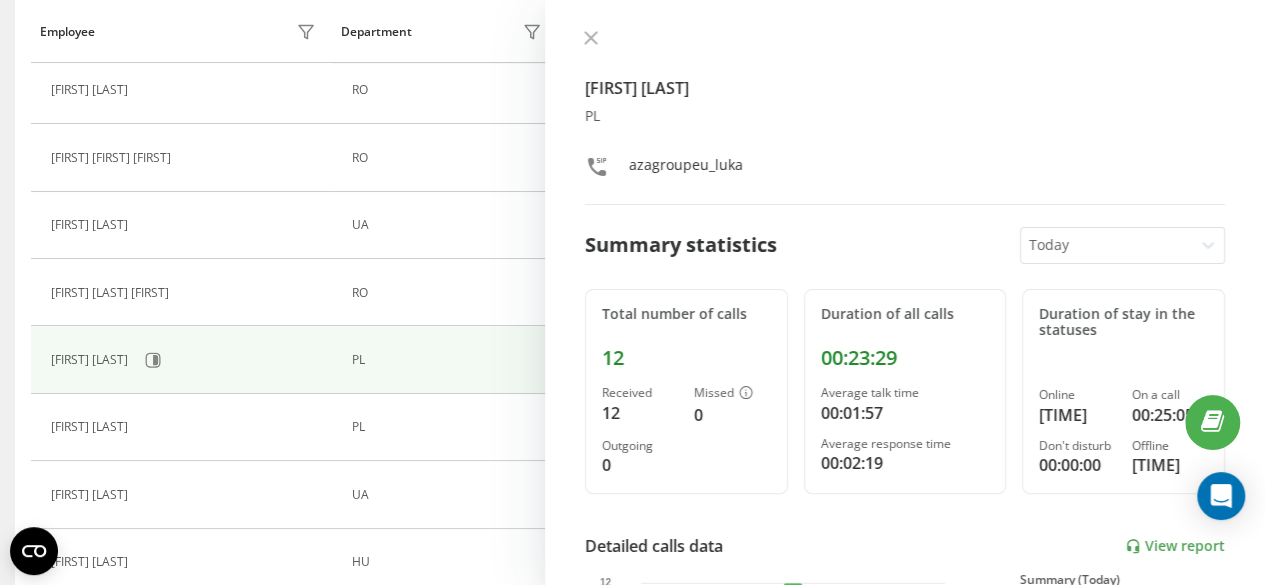 scroll, scrollTop: 496, scrollLeft: 0, axis: vertical 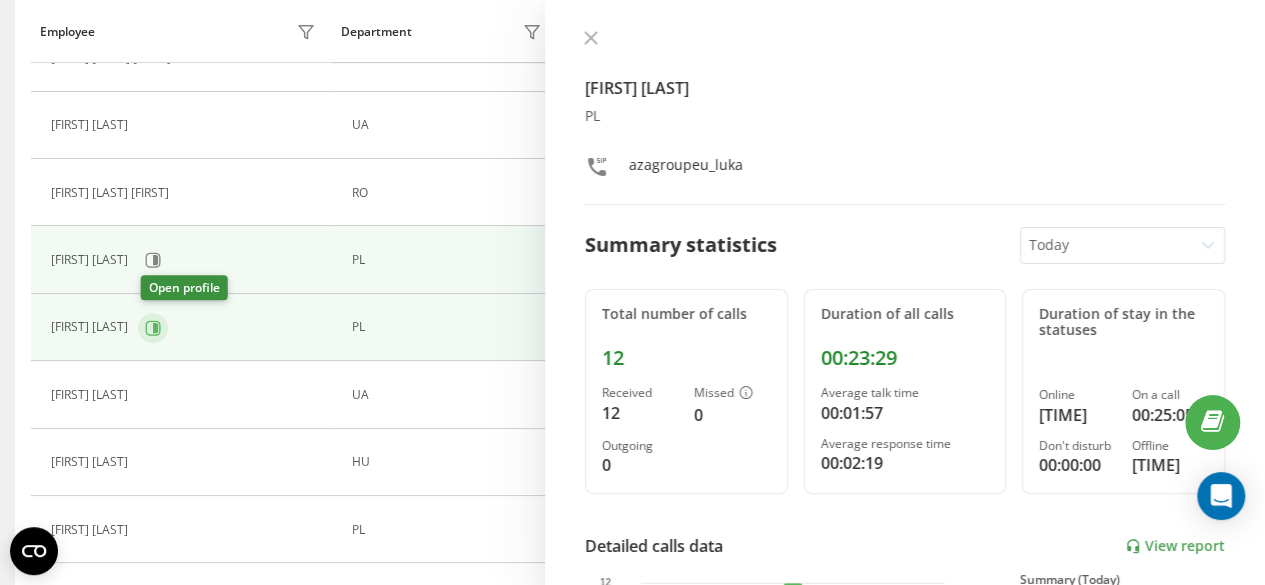 click 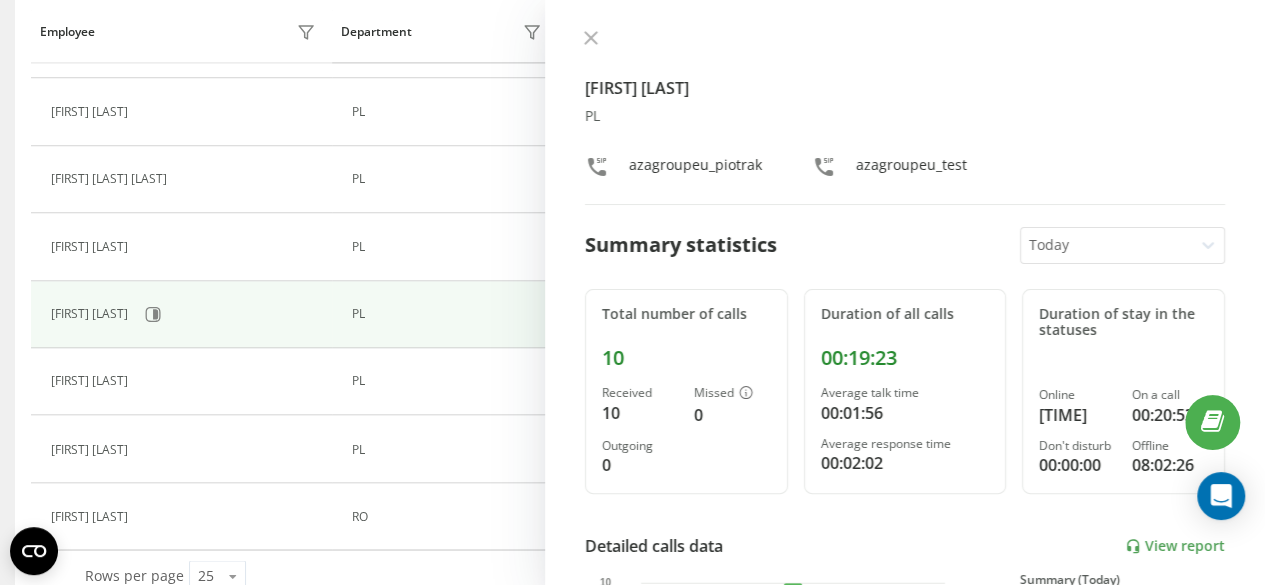 scroll, scrollTop: 1482, scrollLeft: 0, axis: vertical 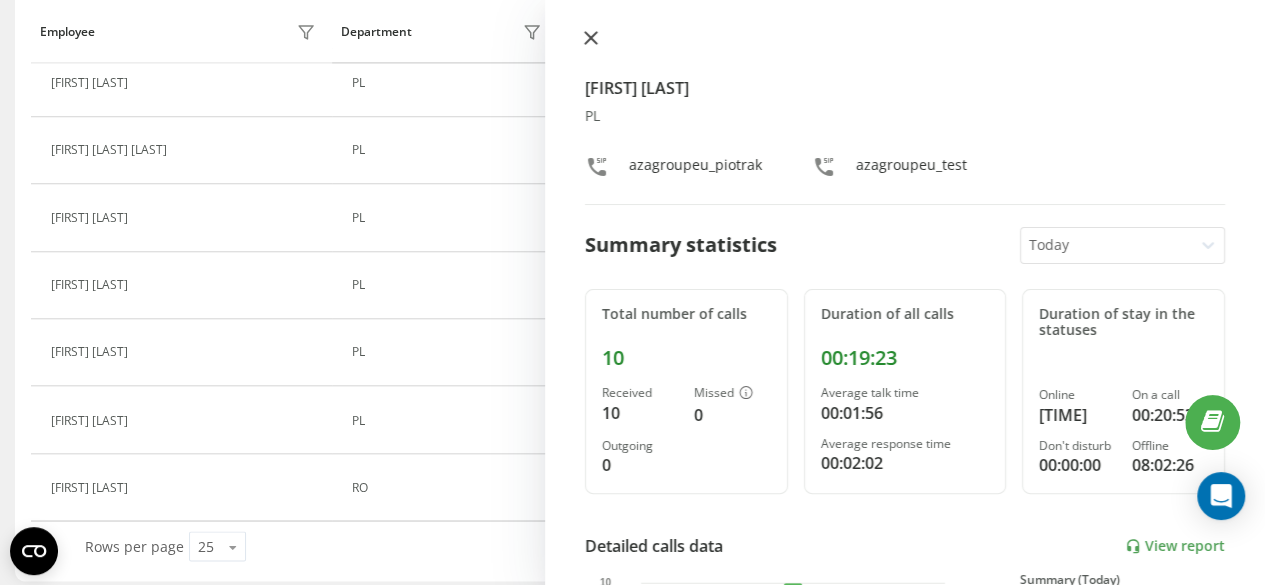 click at bounding box center (591, 39) 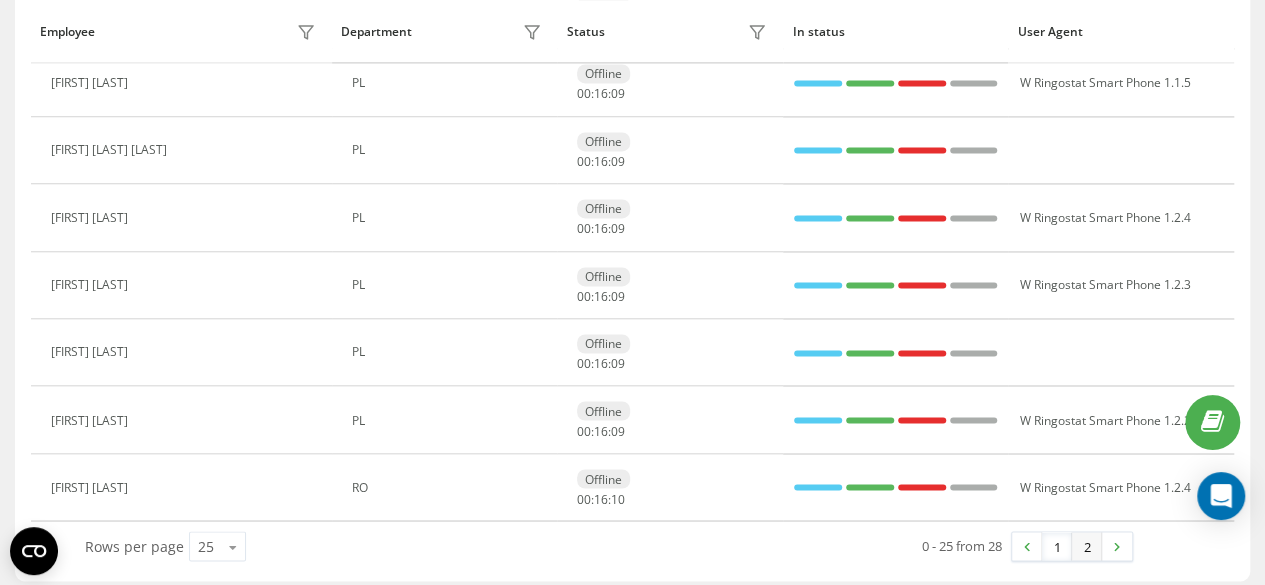 click on "2" at bounding box center (1087, 546) 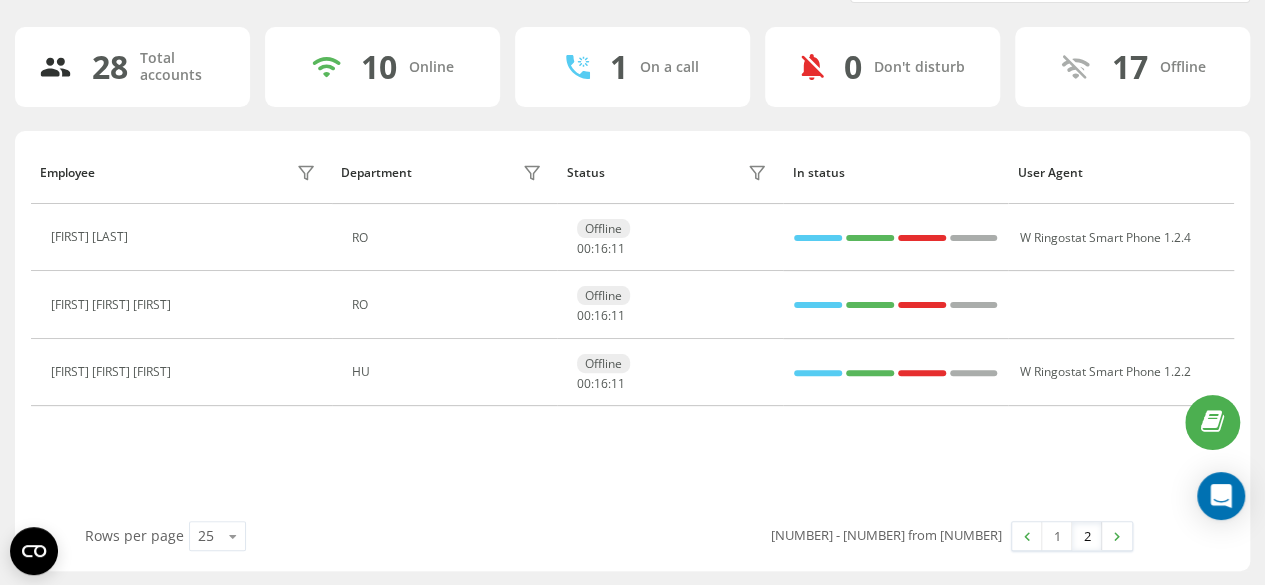 click at bounding box center [193, 375] 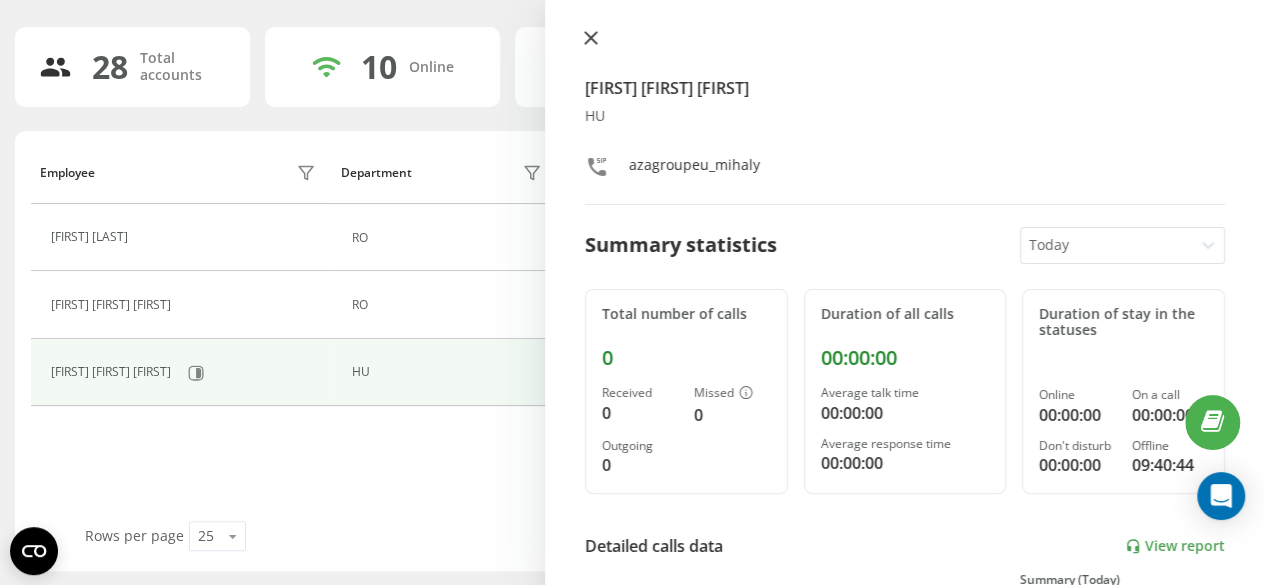 click 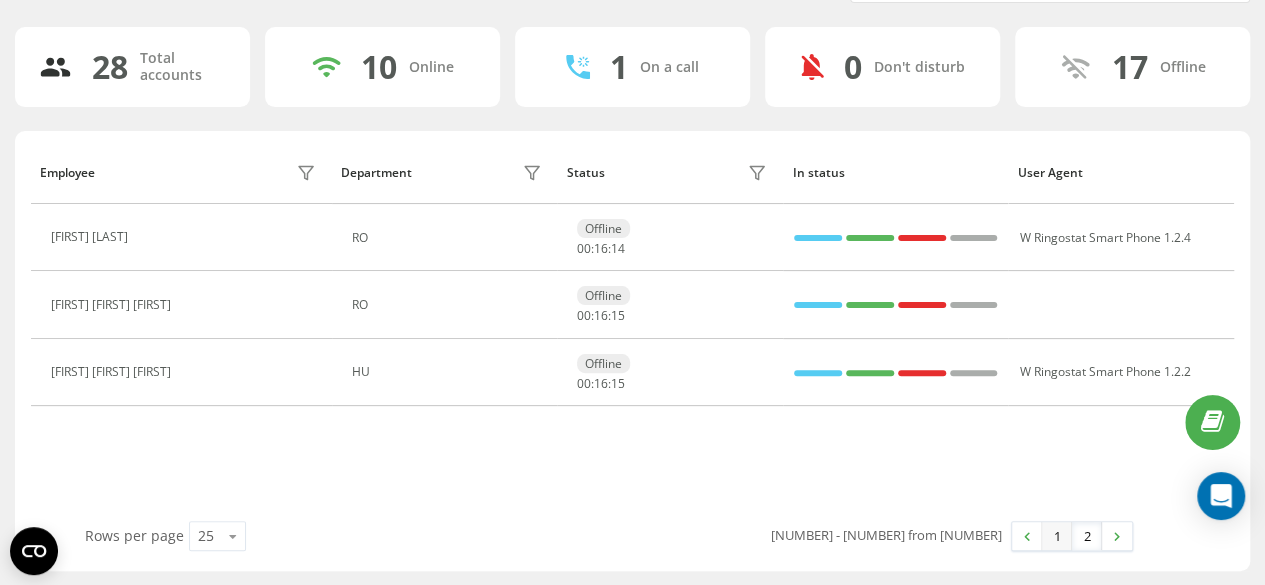 click on "1" at bounding box center (1057, 536) 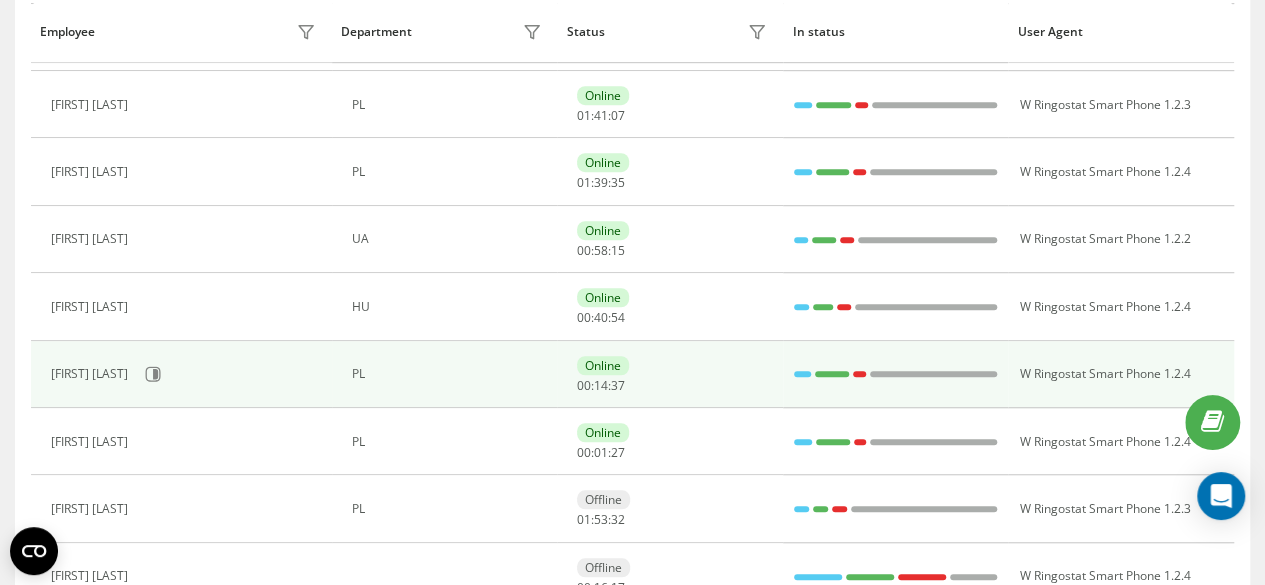 scroll, scrollTop: 614, scrollLeft: 0, axis: vertical 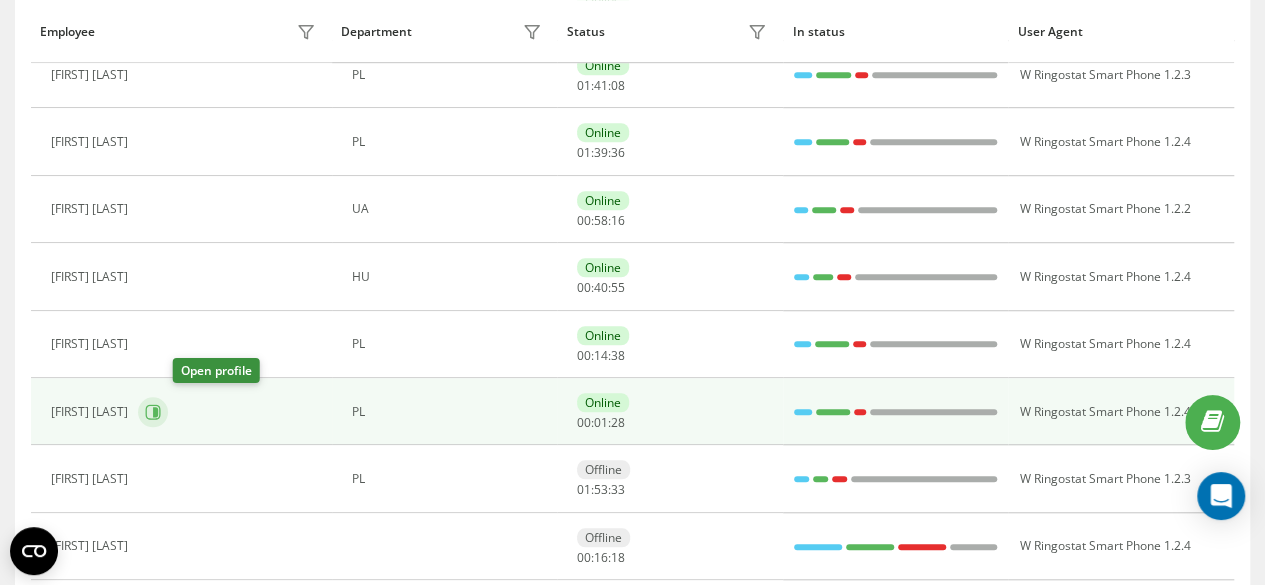 click 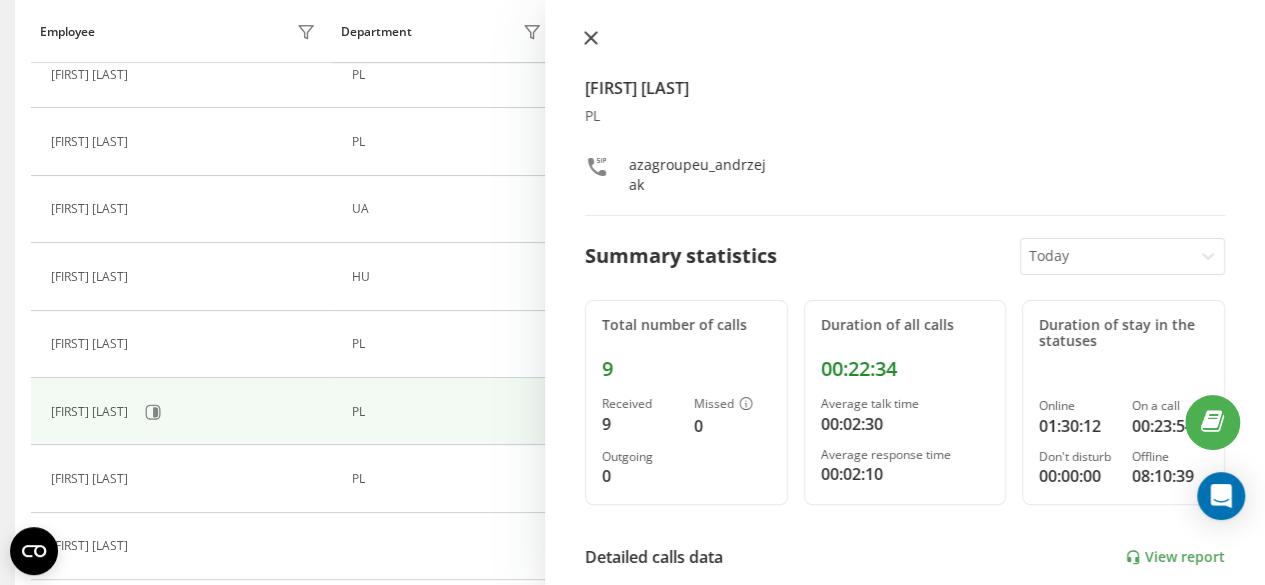 click 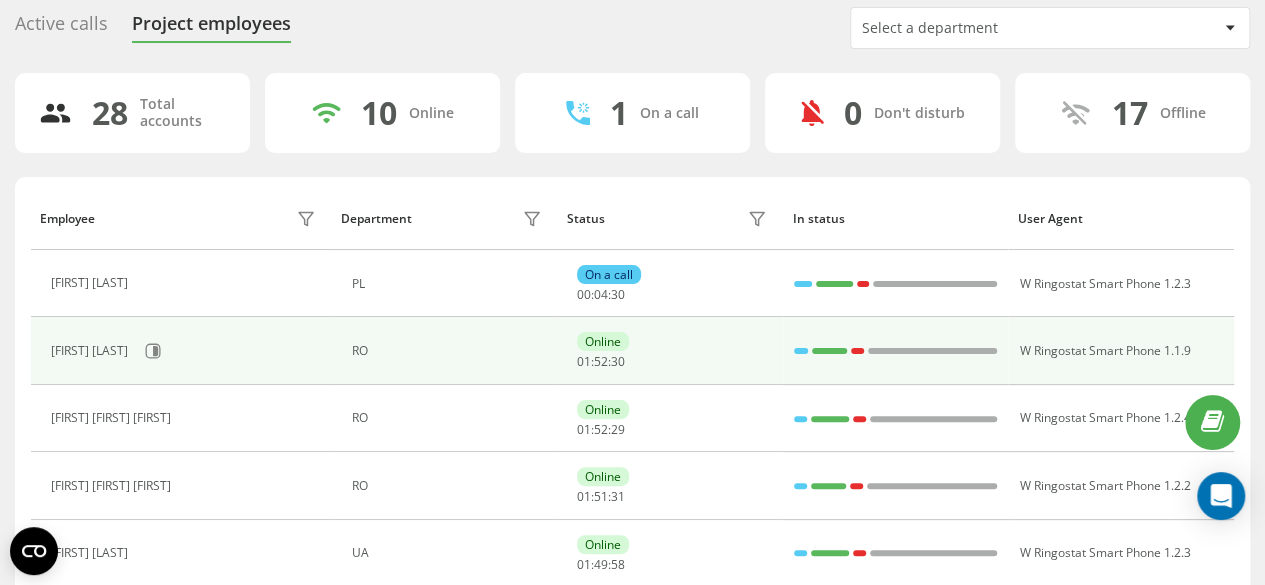 scroll, scrollTop: 100, scrollLeft: 0, axis: vertical 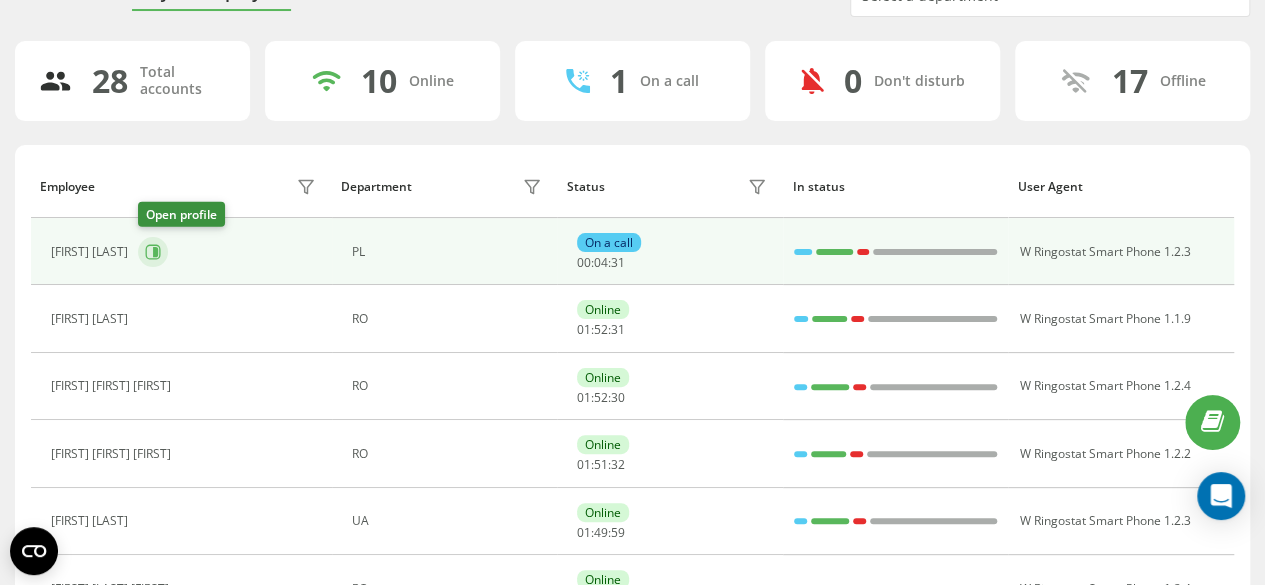 click at bounding box center (153, 252) 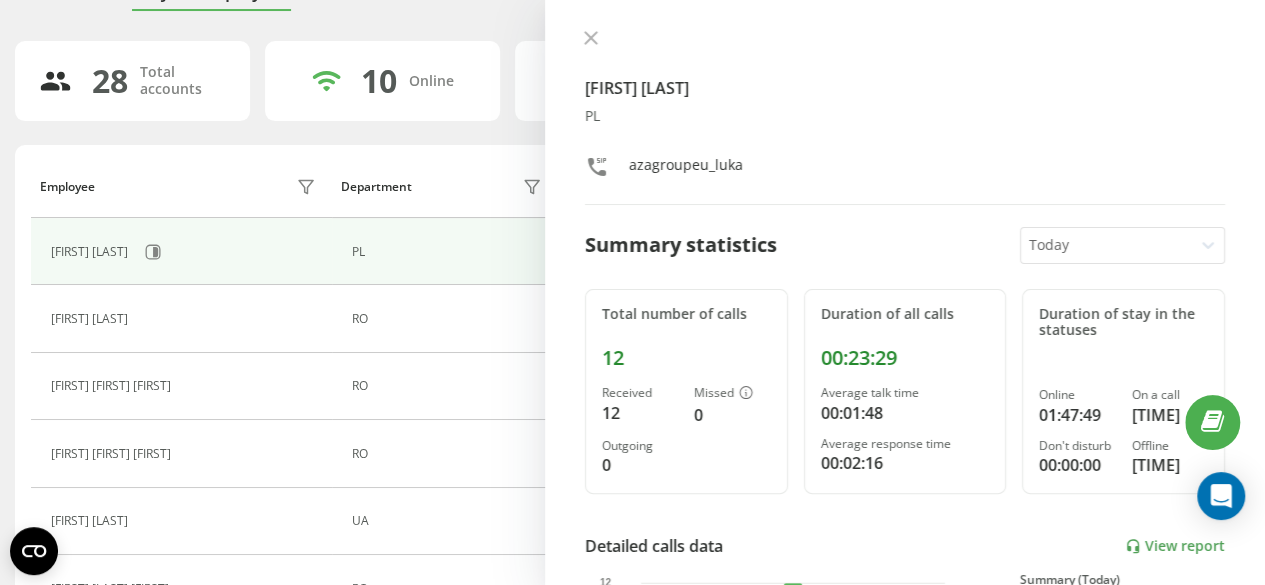 click on "[FIRST] [LAST] PL azagroupeu_luka Summary statistics Today Total number of calls [NUMBER] Received [NUMBER] Missed [NUMBER] Outgoing [NUMBER] Duration of all calls [TIME] Average talk time [TIME] Average response time [TIME] Duration of stay in the statuses Online [TIME] On a call [TIME] Don't disturb [TIME] Offline [TIME] Detailed calls data View report [DATE] [NUMBER] [NUMBER] [NUMBER] [NUMBER] [NUMBER] [NUMBER] [NUMBER] Summary (Today) Received [NUMBER] Missed [NUMBER] Outgoing [NUMBER] Expand details Detailed statuses data [DATE] Summary (Today) Online [TIME] On a call [TIME] Don't disturb [TIME] Offline [TIME] Expand details" at bounding box center (905, 292) 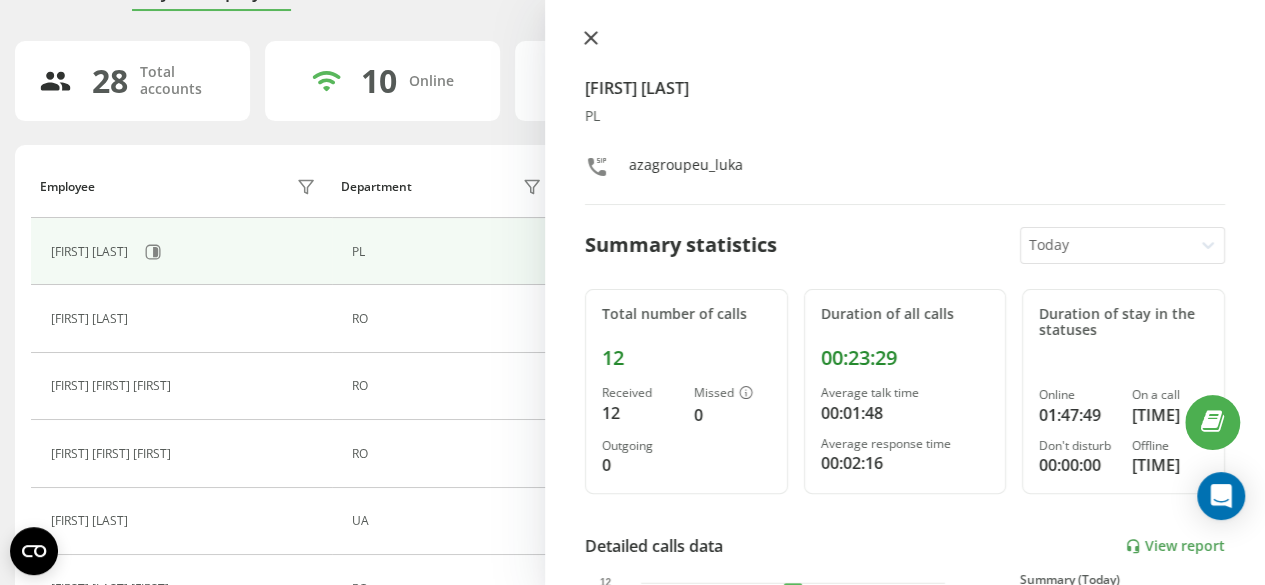 click at bounding box center (591, 39) 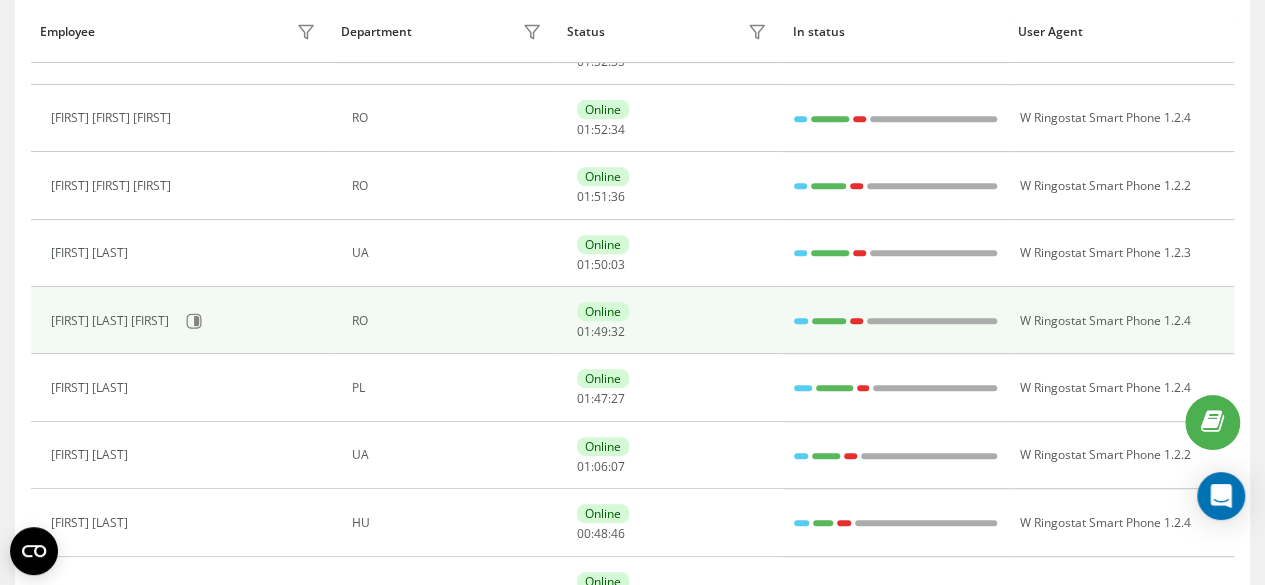 scroll, scrollTop: 400, scrollLeft: 0, axis: vertical 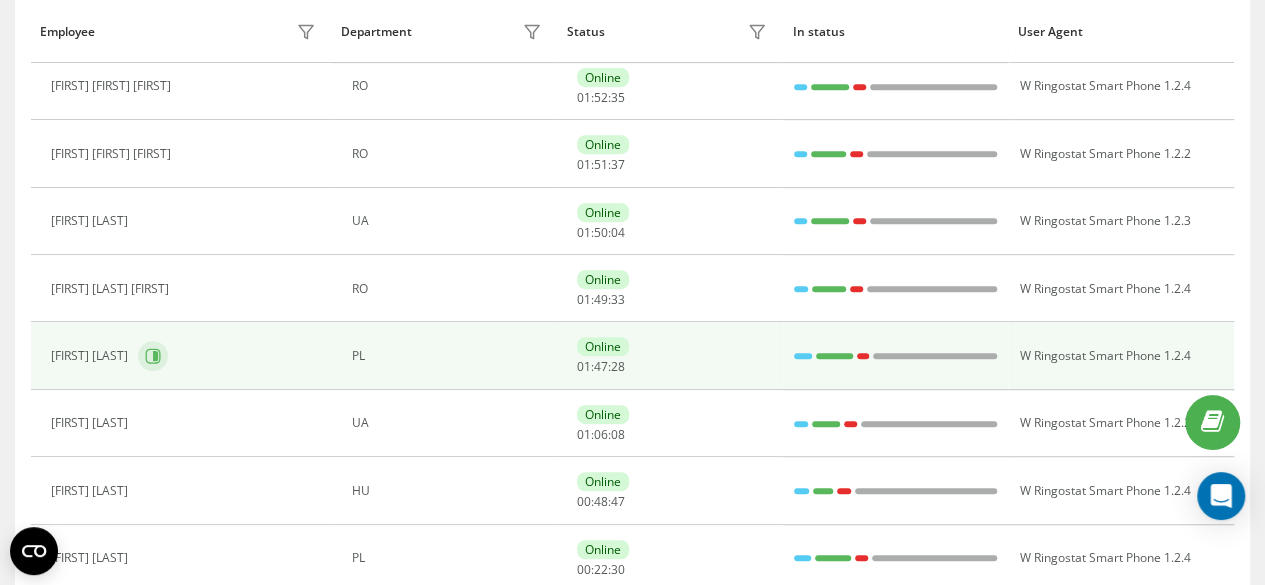 click 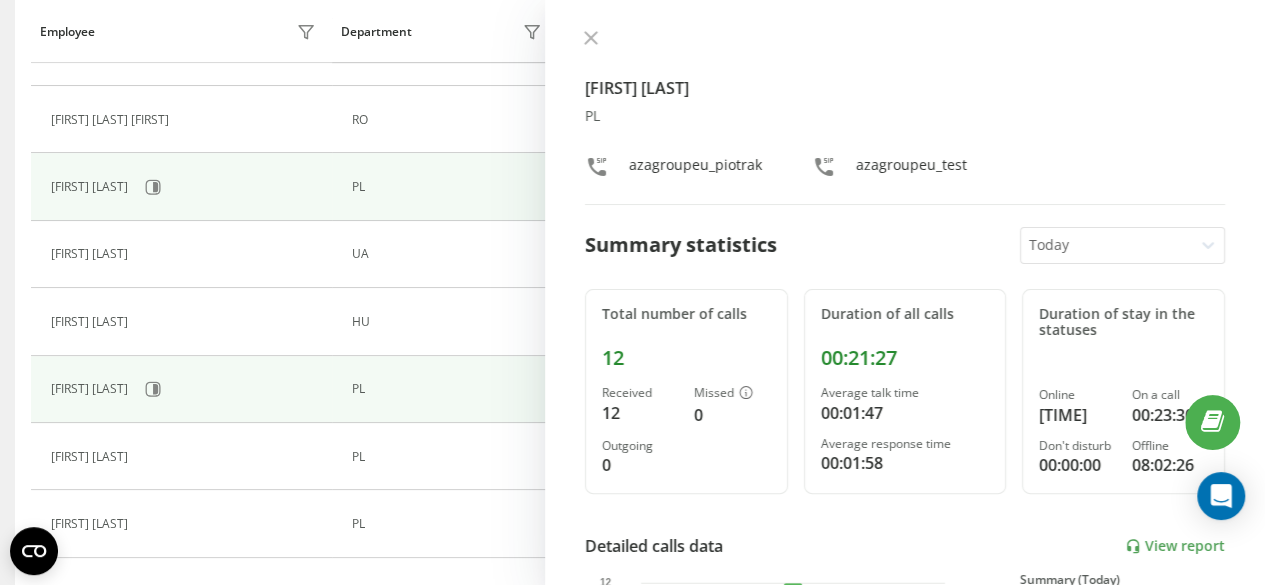 scroll, scrollTop: 600, scrollLeft: 0, axis: vertical 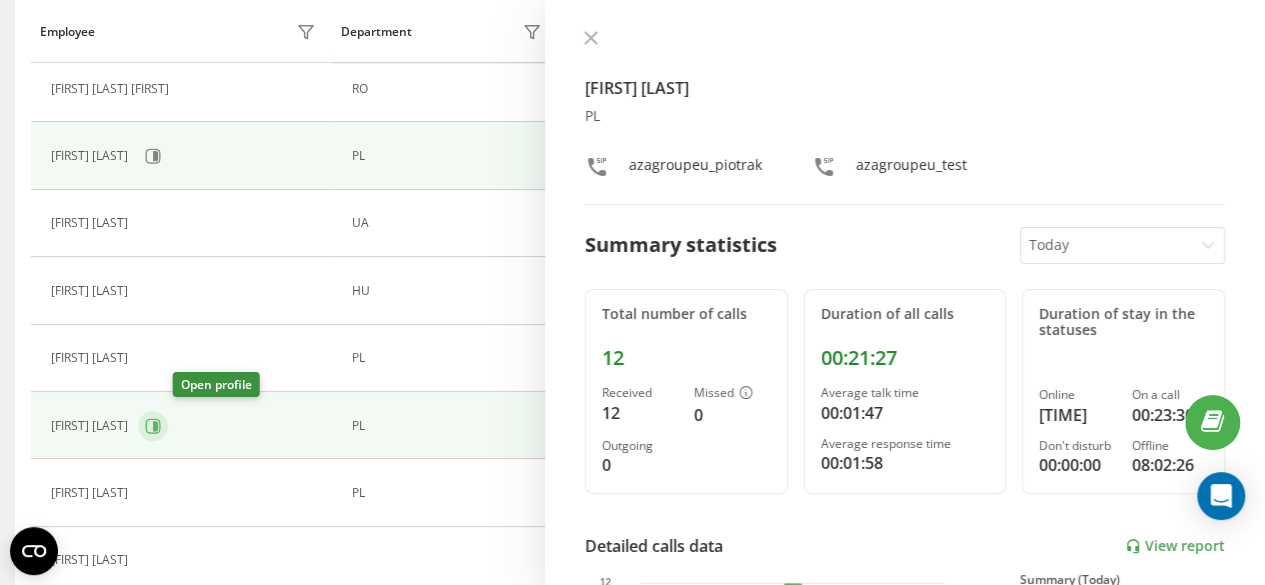 click at bounding box center (153, 426) 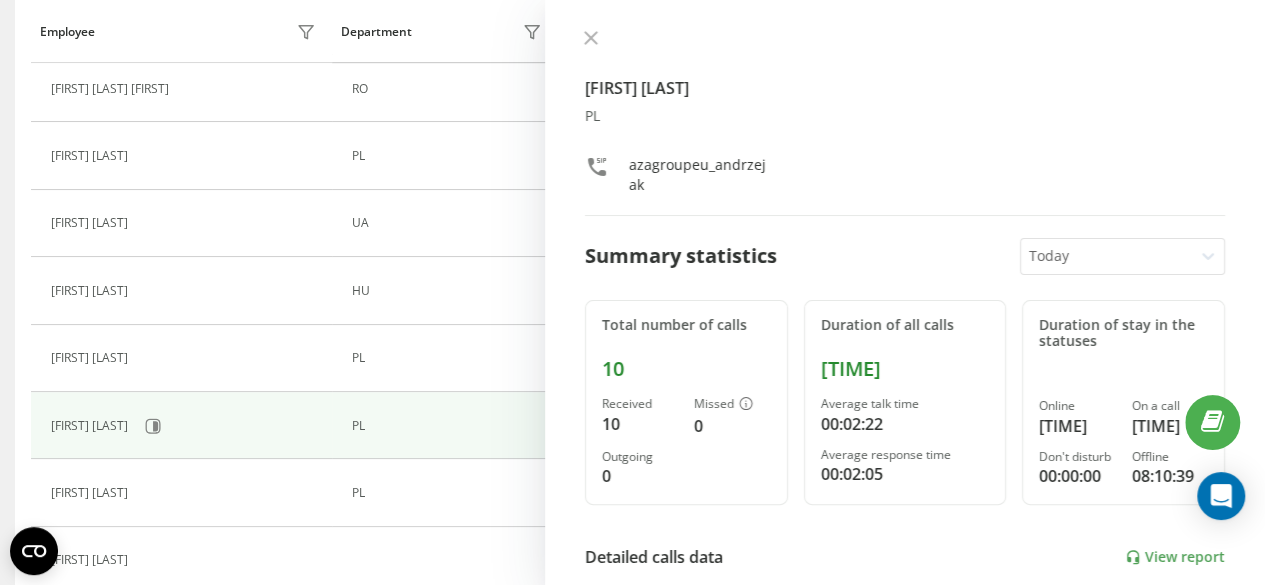 drag, startPoint x: 580, startPoint y: 43, endPoint x: 592, endPoint y: 42, distance: 12.0415945 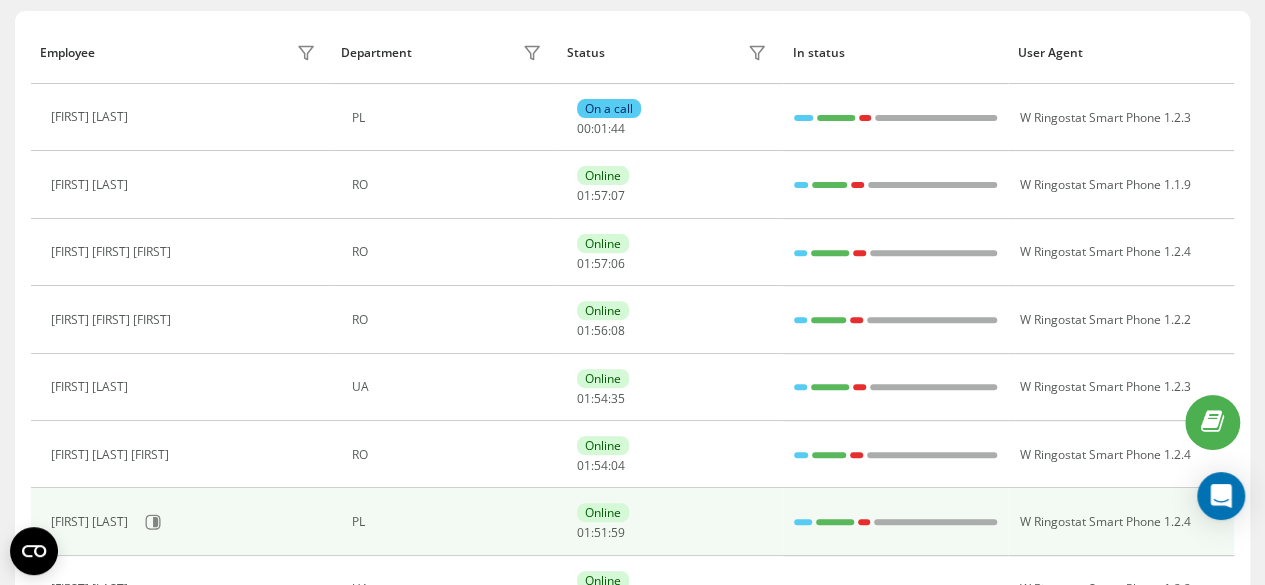 scroll, scrollTop: 434, scrollLeft: 0, axis: vertical 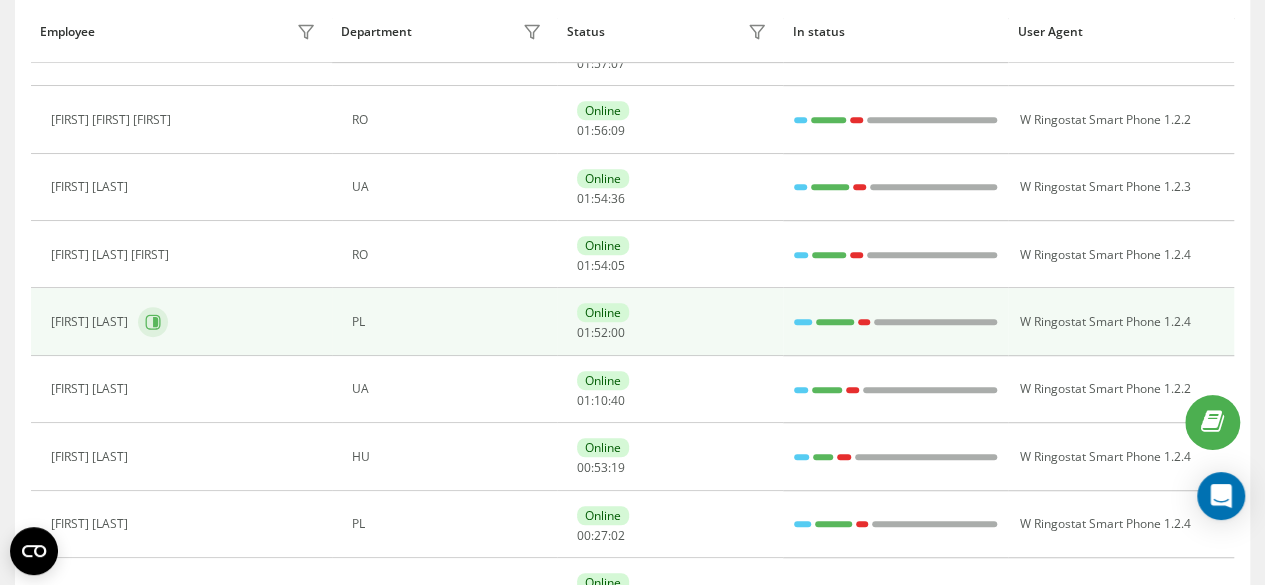click 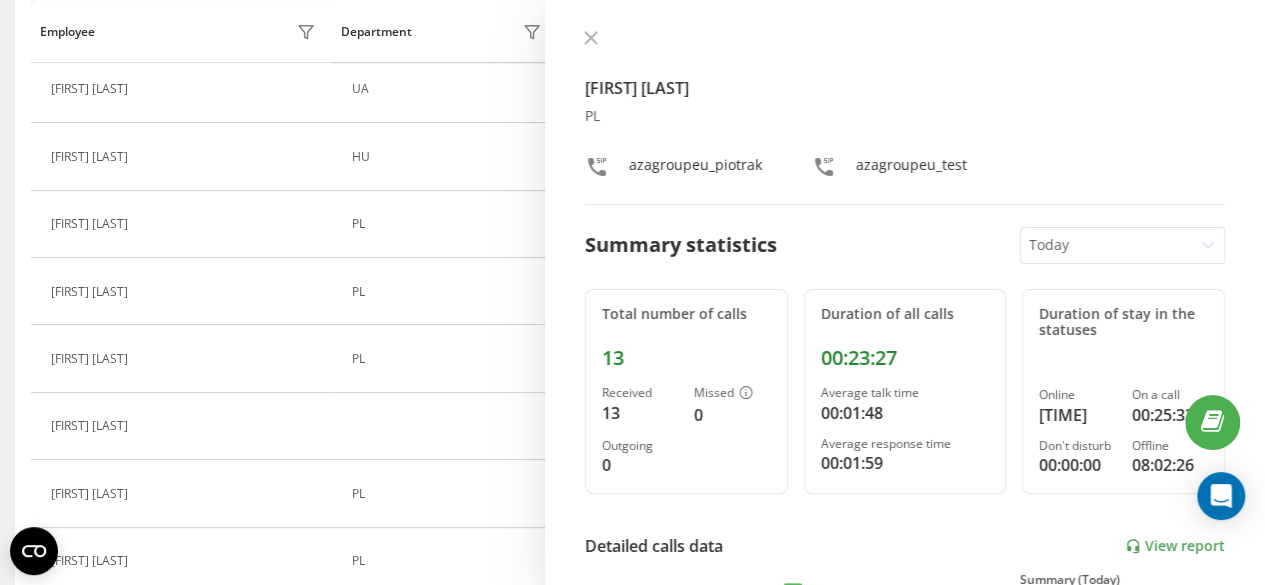 click at bounding box center (150, 294) 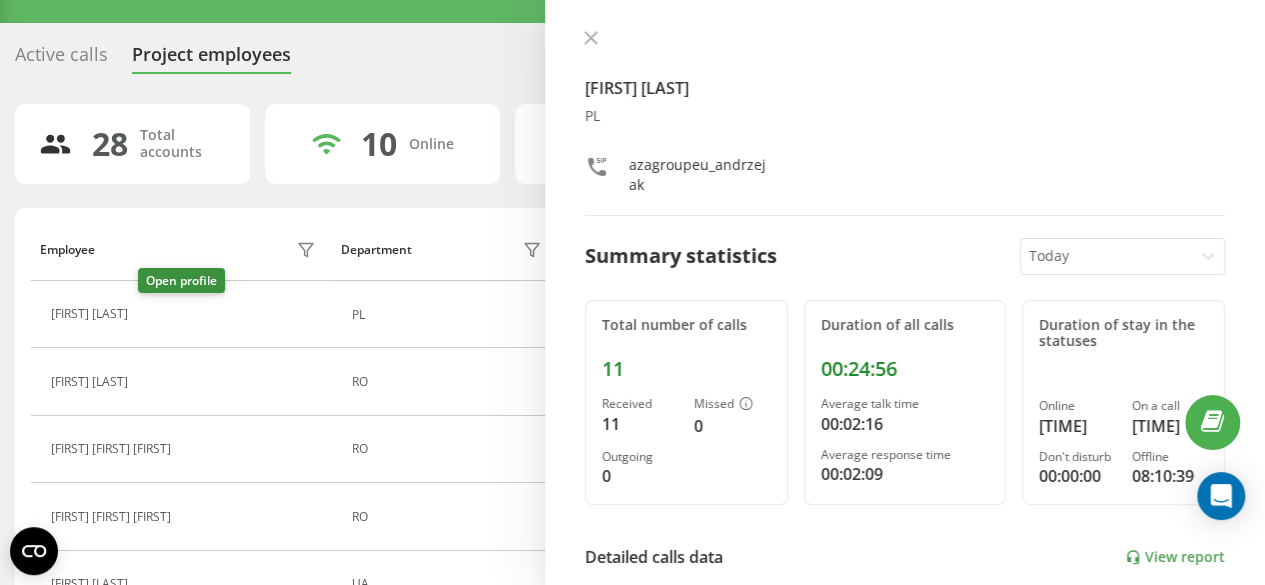 scroll, scrollTop: 0, scrollLeft: 0, axis: both 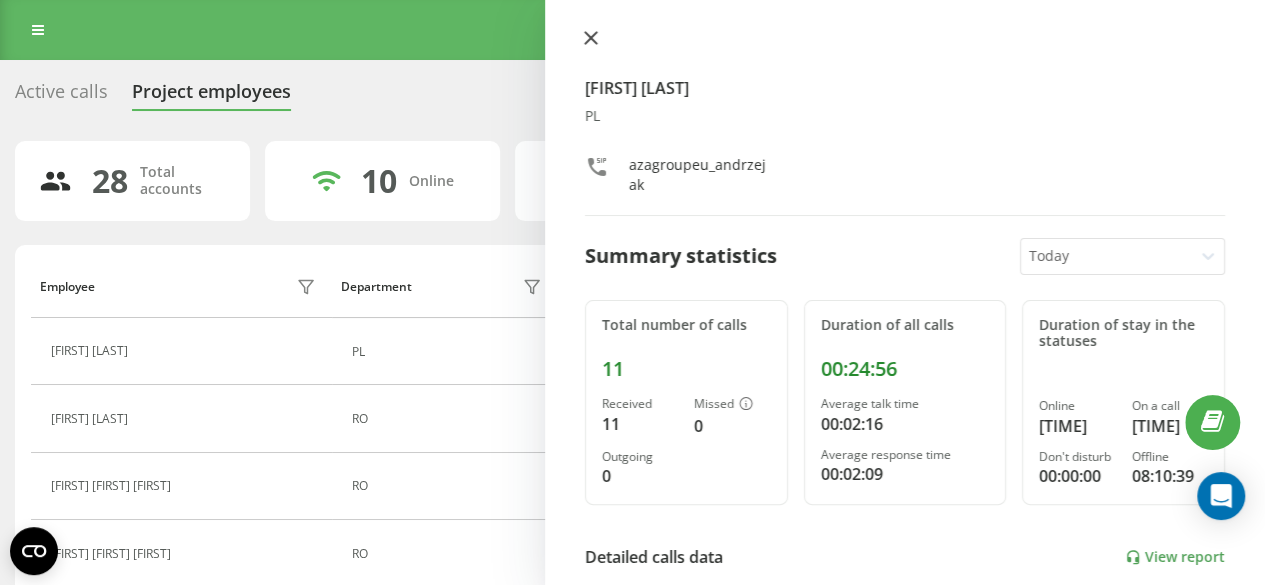 click 